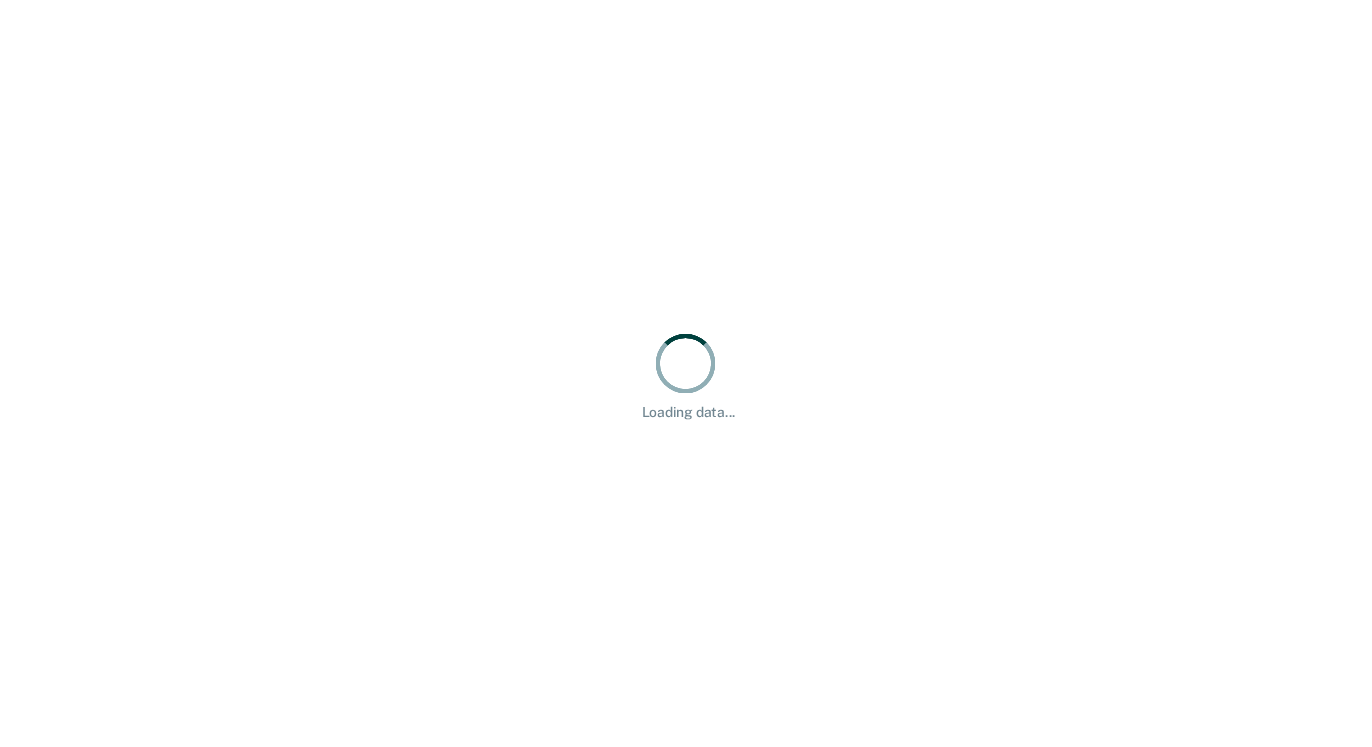 scroll, scrollTop: 0, scrollLeft: 0, axis: both 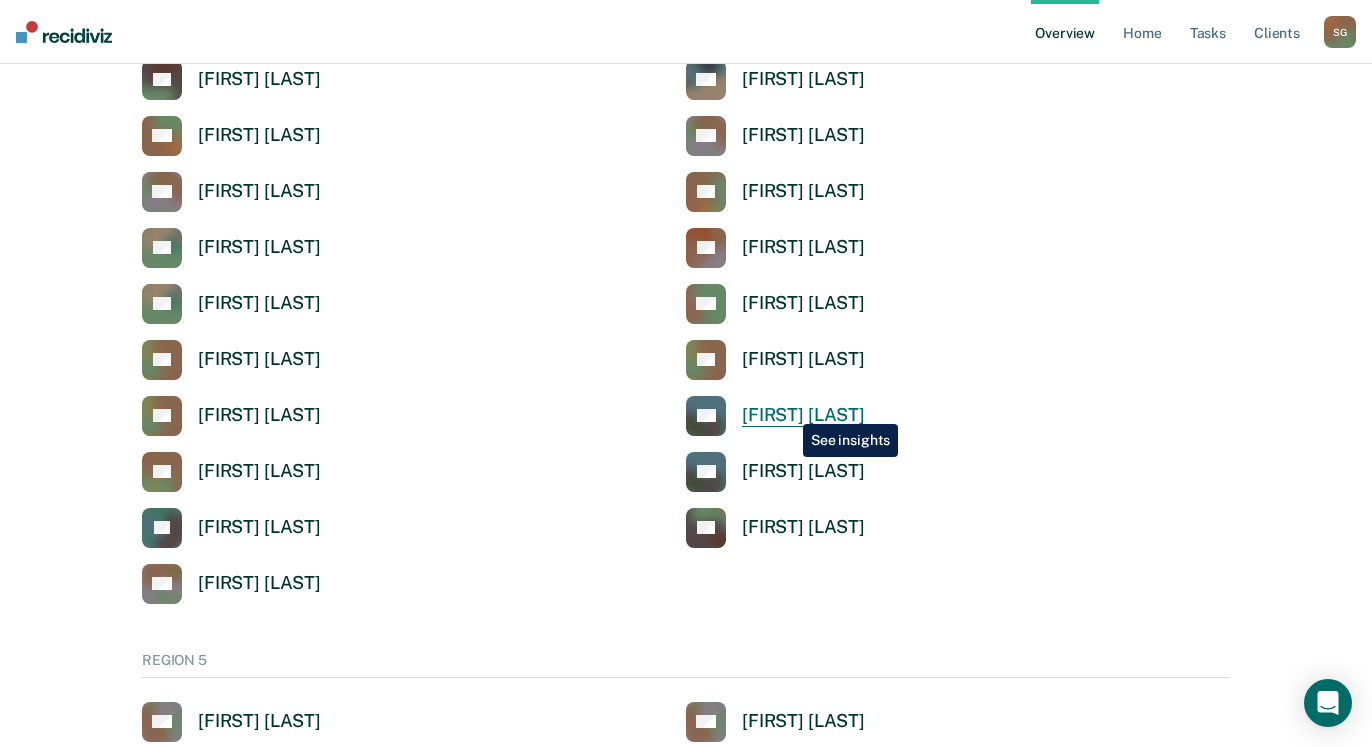 click on "[FIRST] [LAST]" at bounding box center (803, 415) 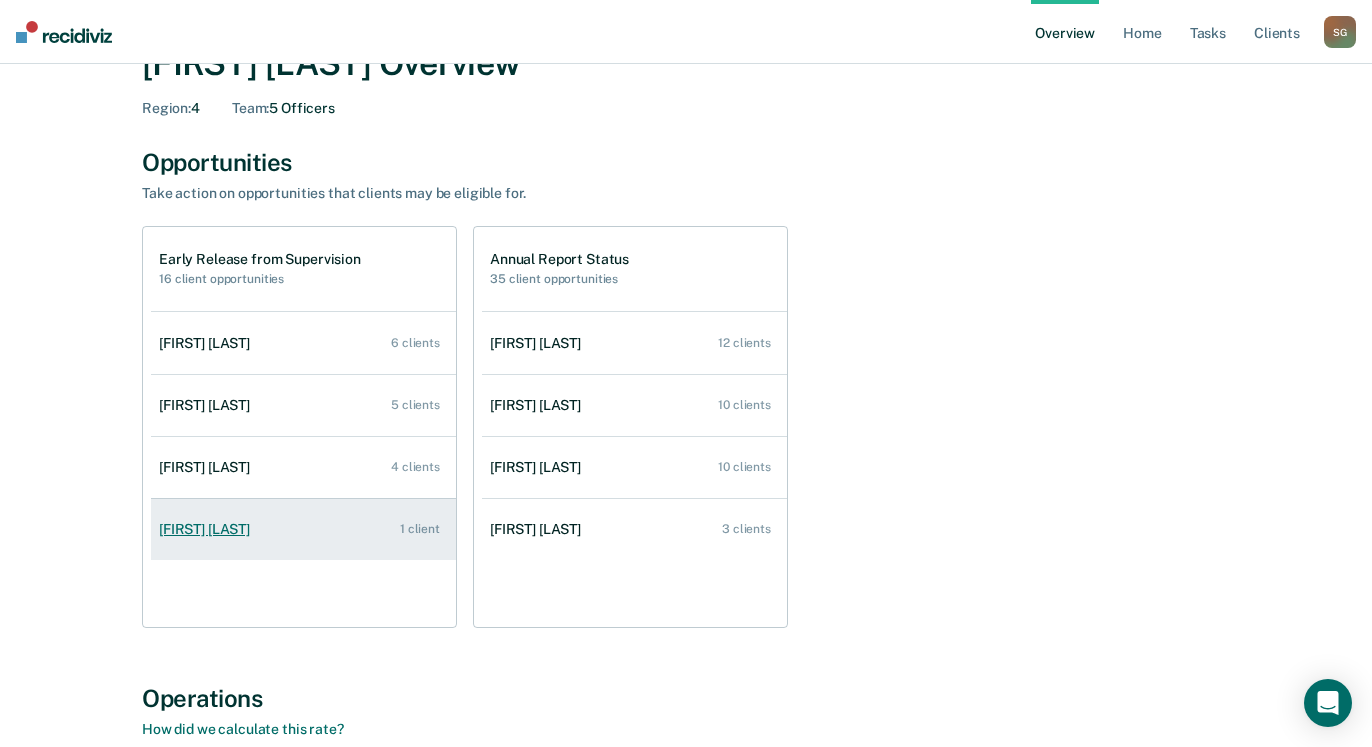 scroll, scrollTop: 0, scrollLeft: 0, axis: both 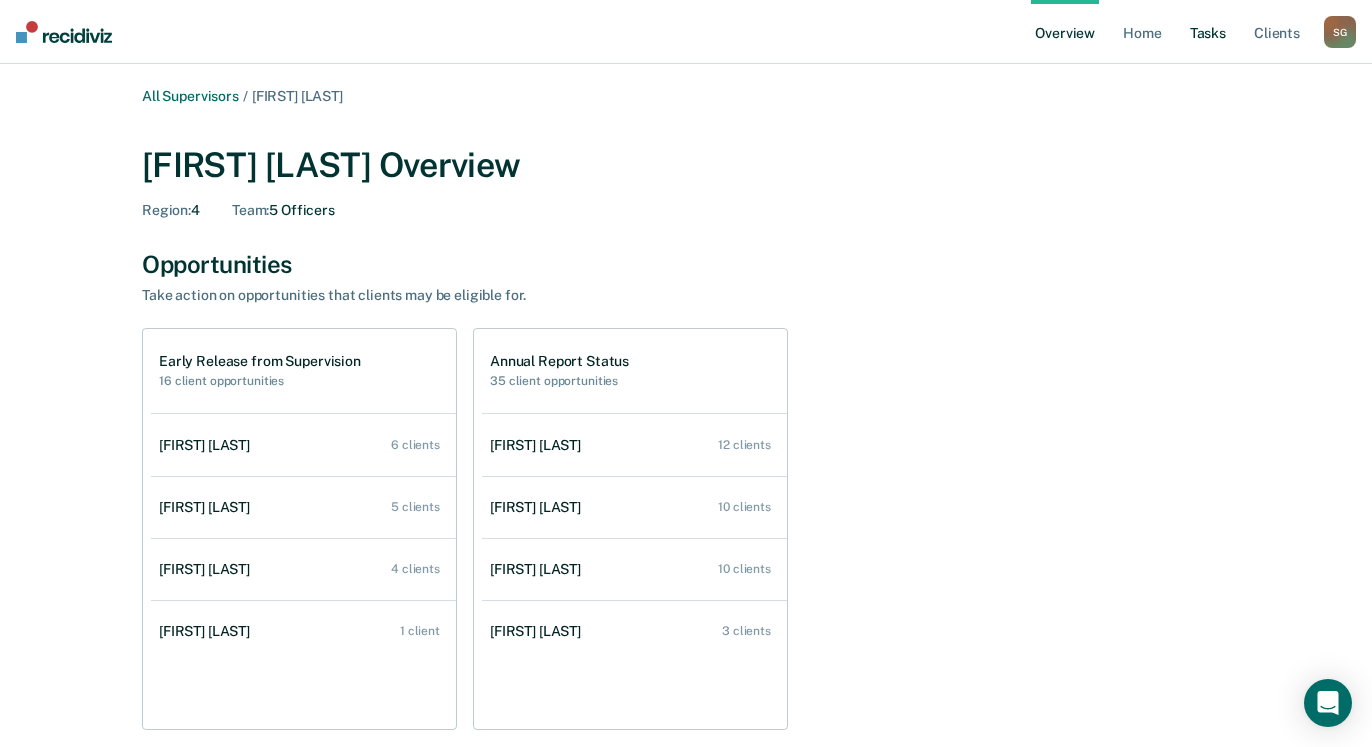 click on "Tasks" at bounding box center (1208, 32) 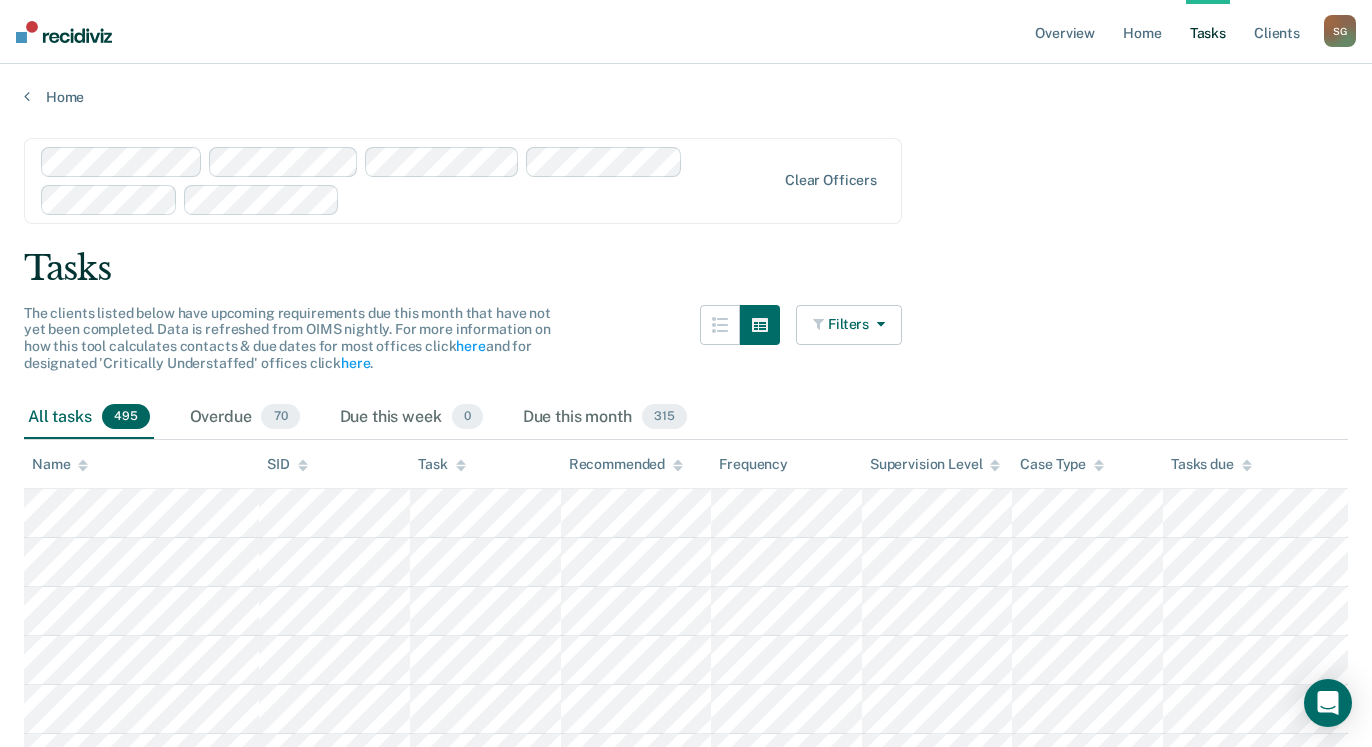 click at bounding box center (820, 324) 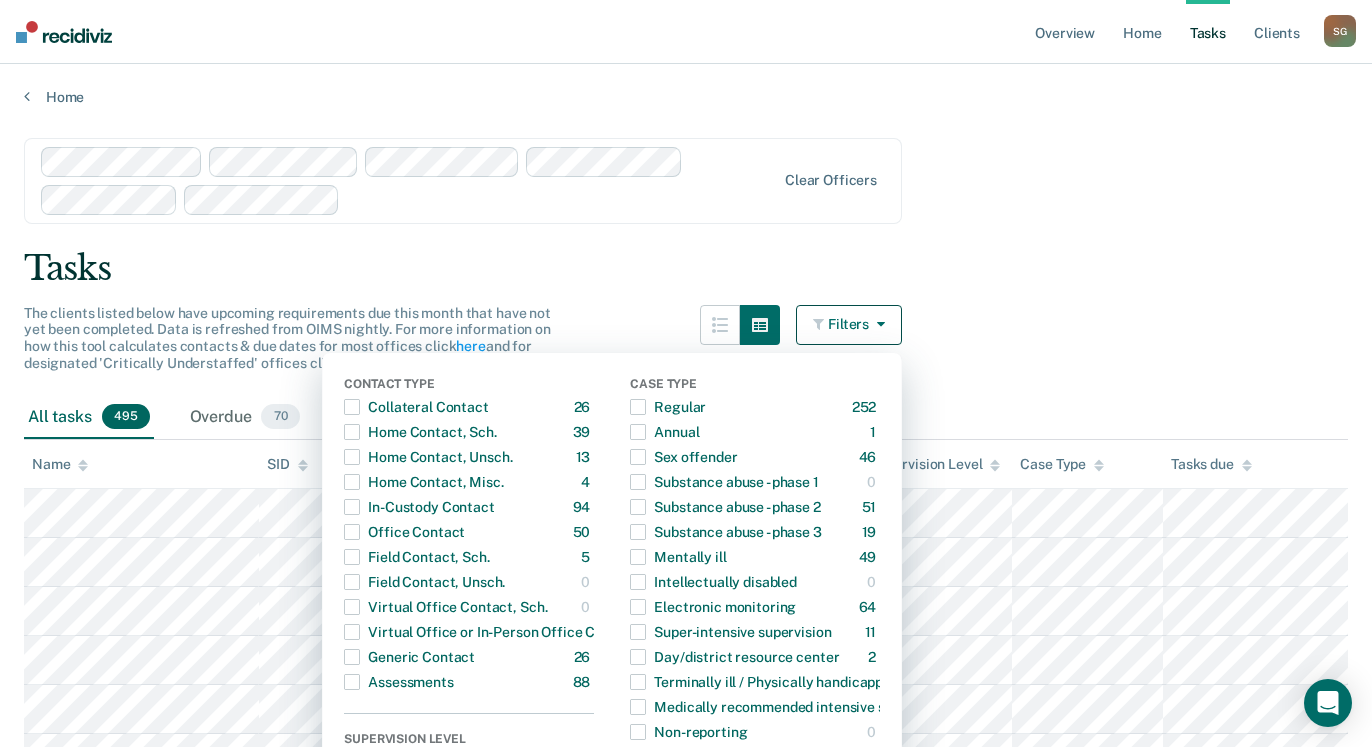 click on "Tasks" at bounding box center (686, 268) 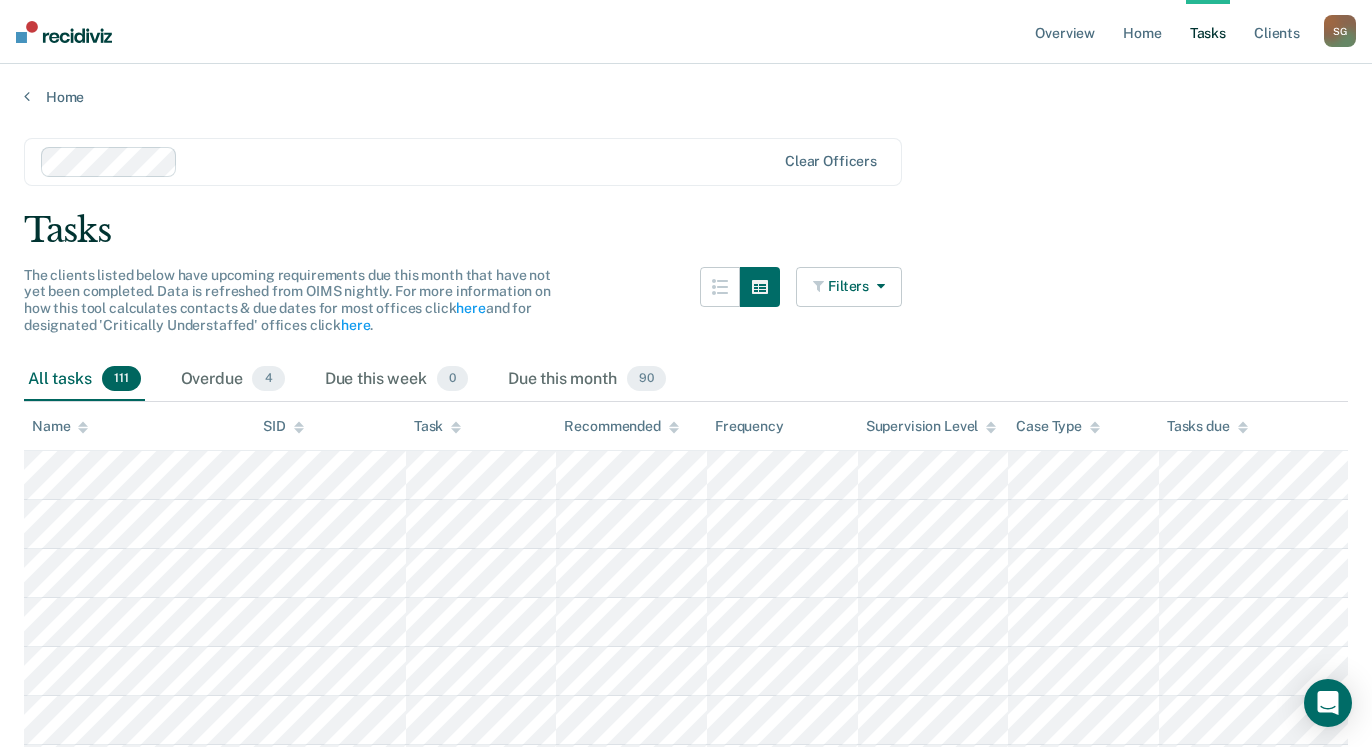 click on "Filters" at bounding box center [849, 287] 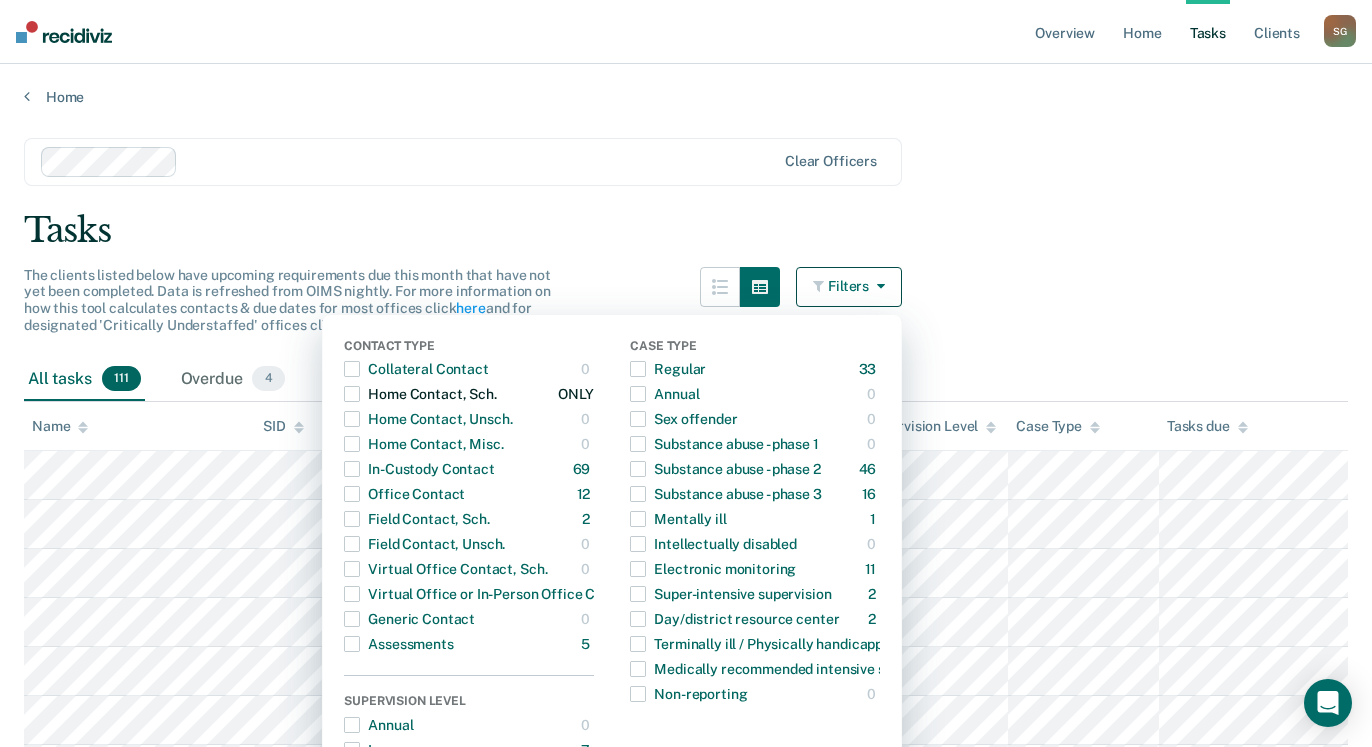 click at bounding box center (352, 394) 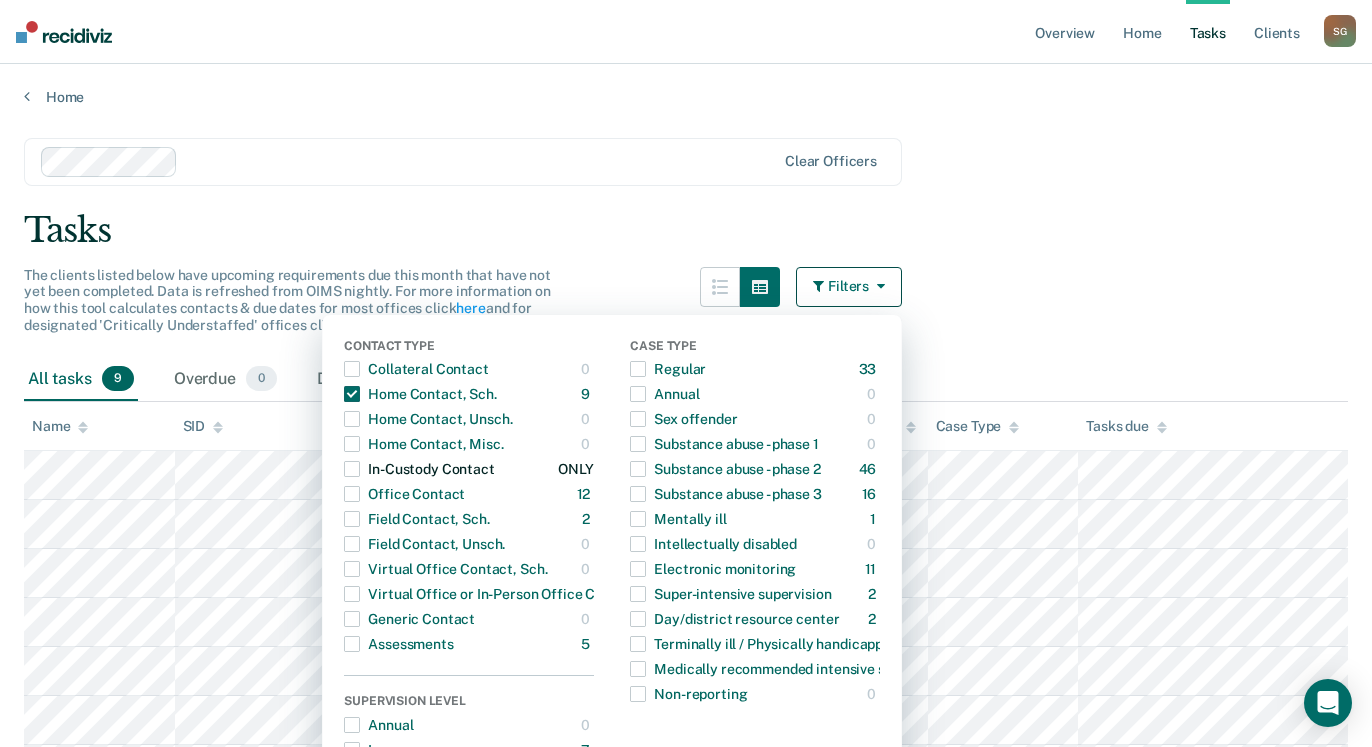 click at bounding box center (352, 469) 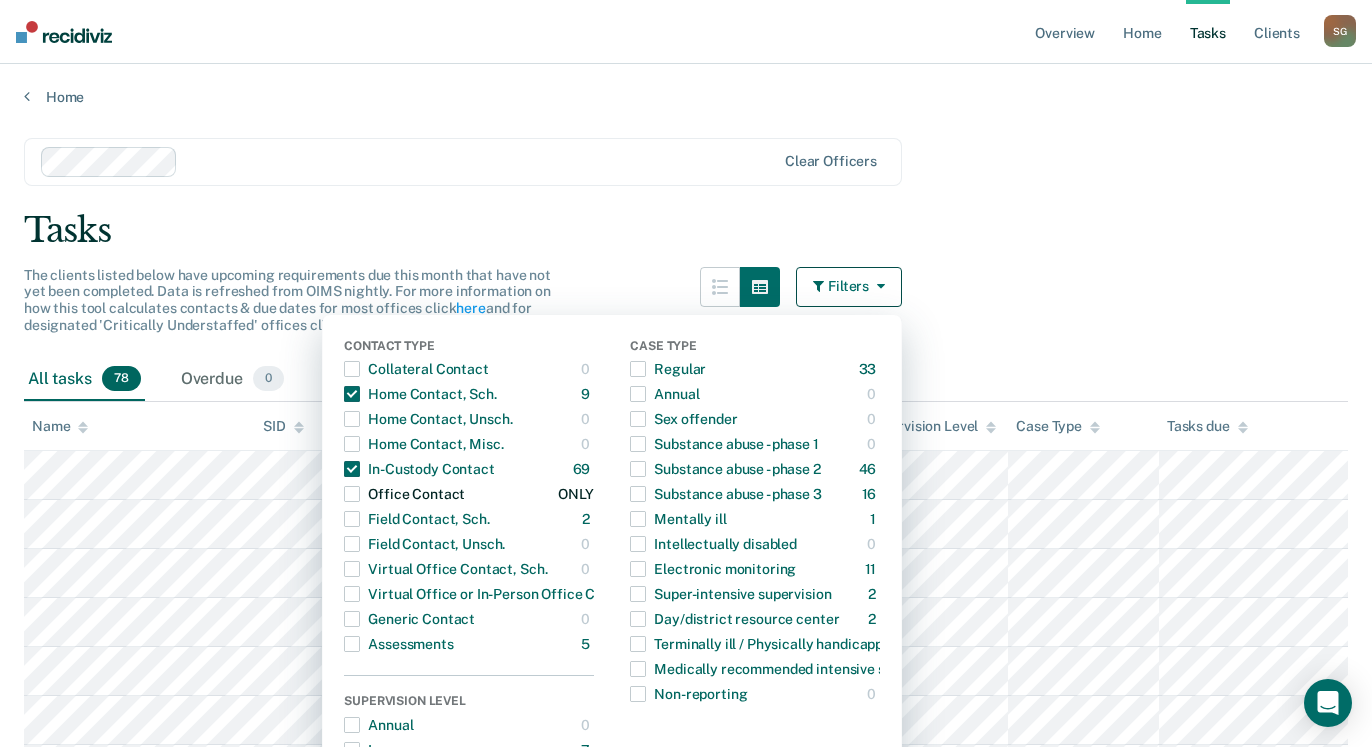 click at bounding box center (352, 494) 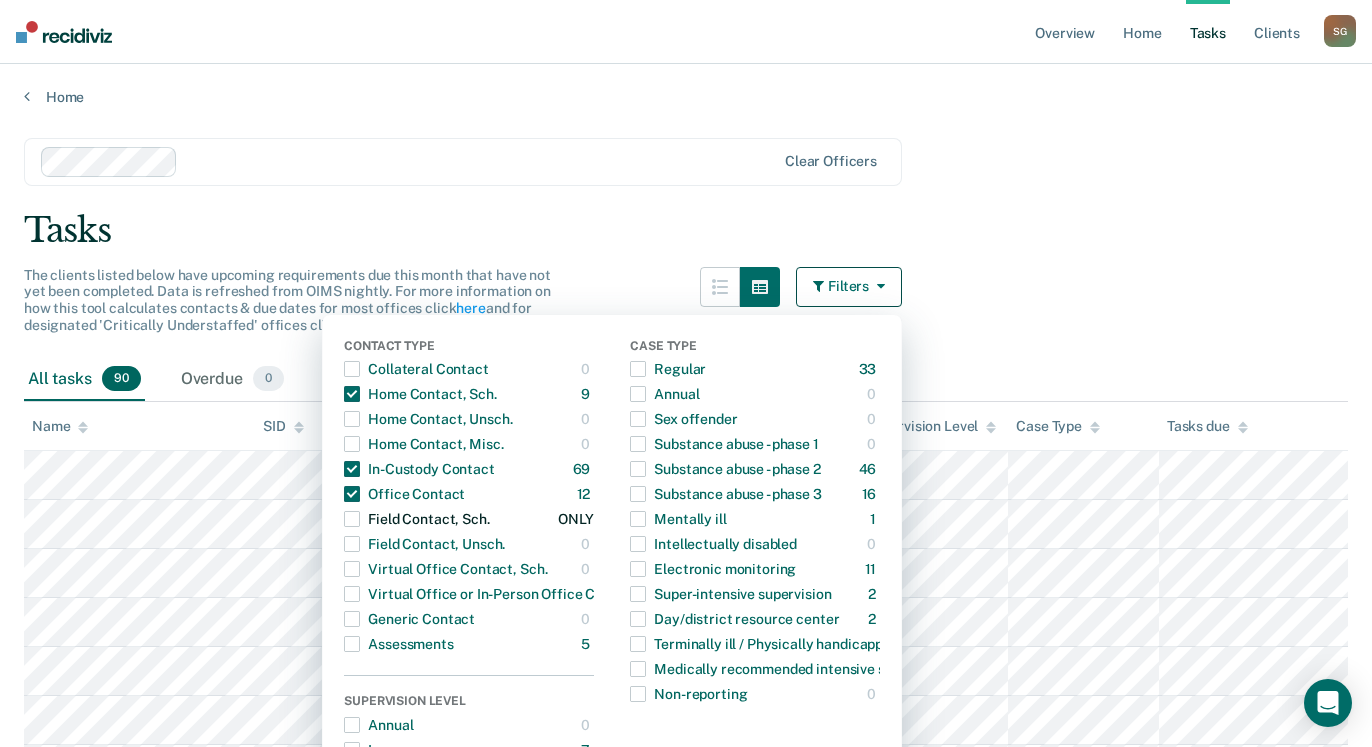 click at bounding box center [352, 519] 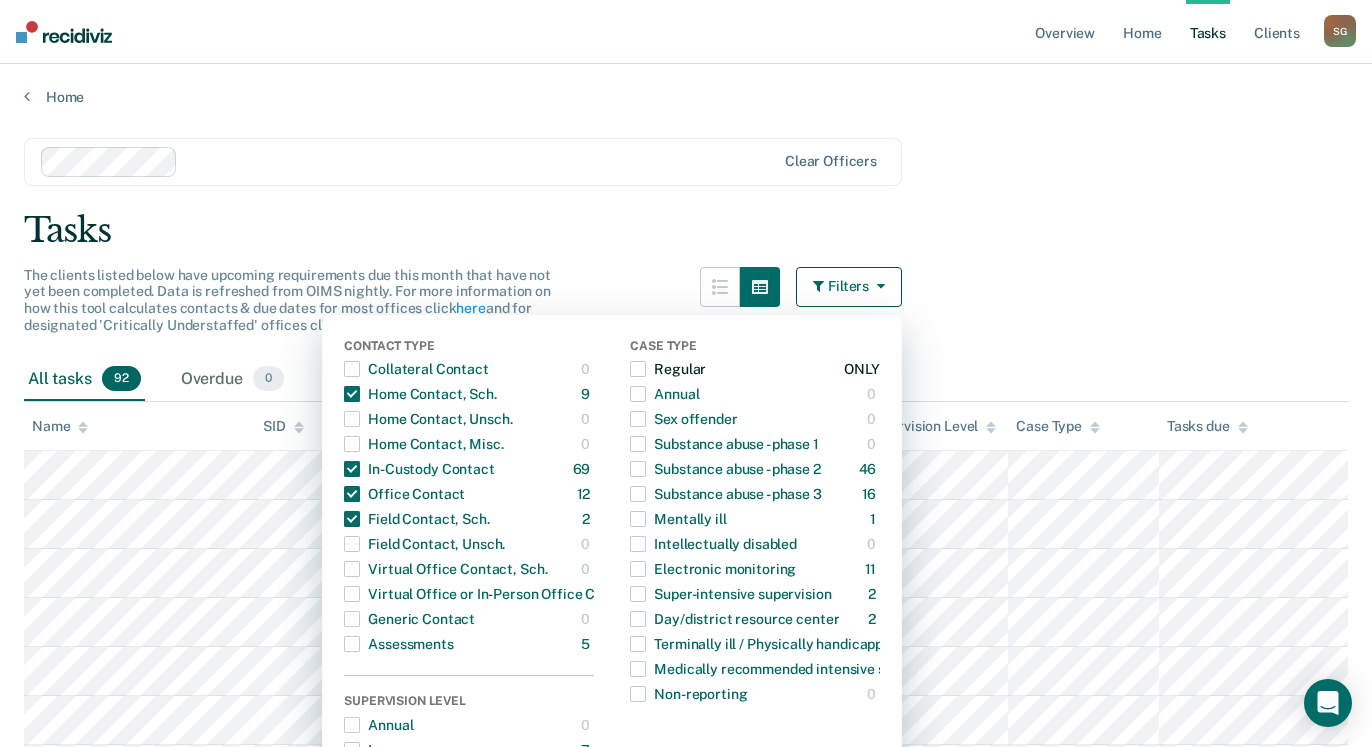 click at bounding box center (638, 369) 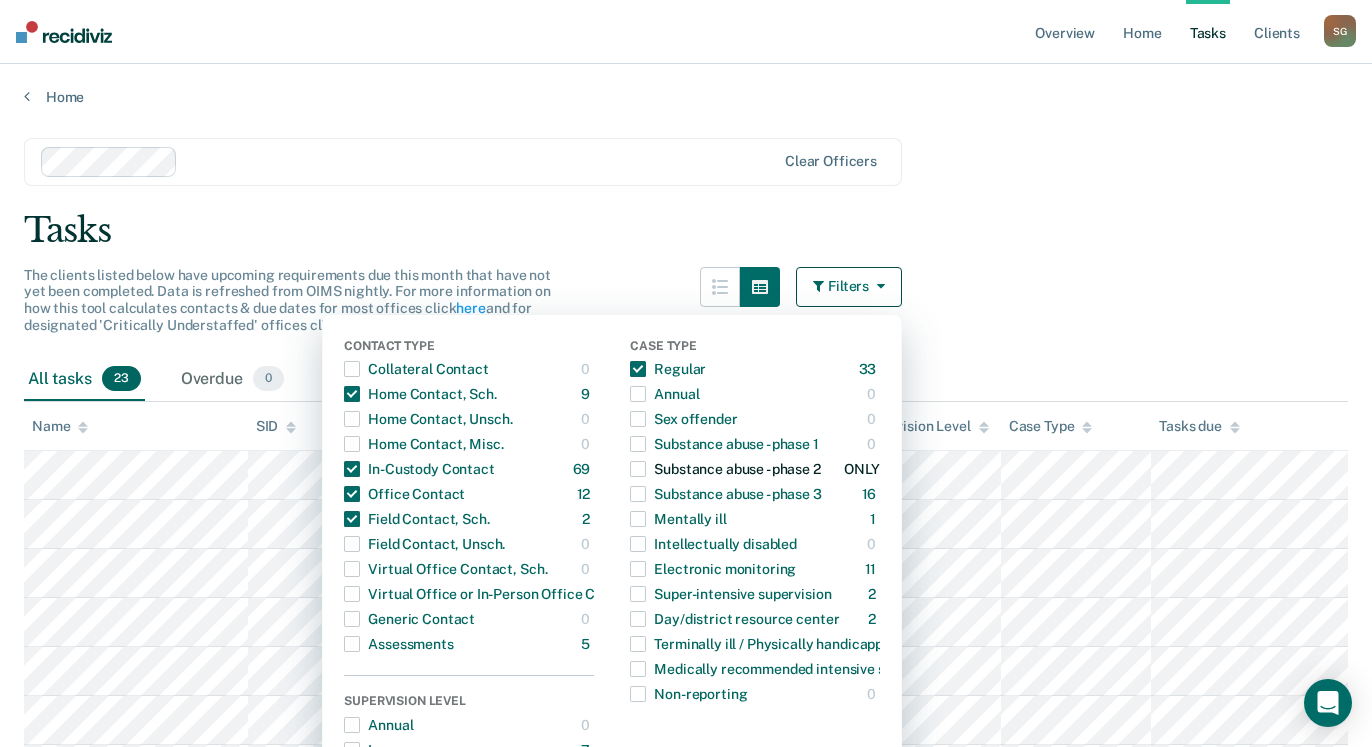 click at bounding box center [638, 469] 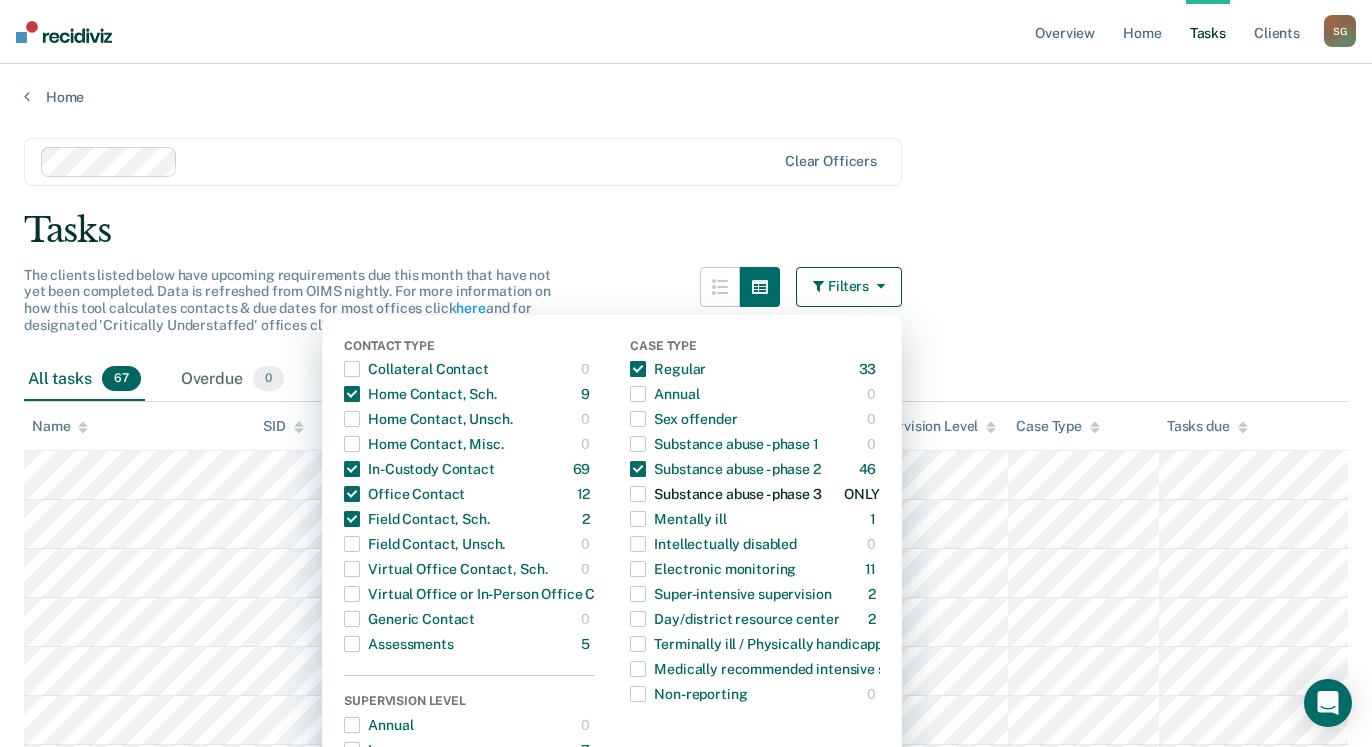 click at bounding box center [638, 494] 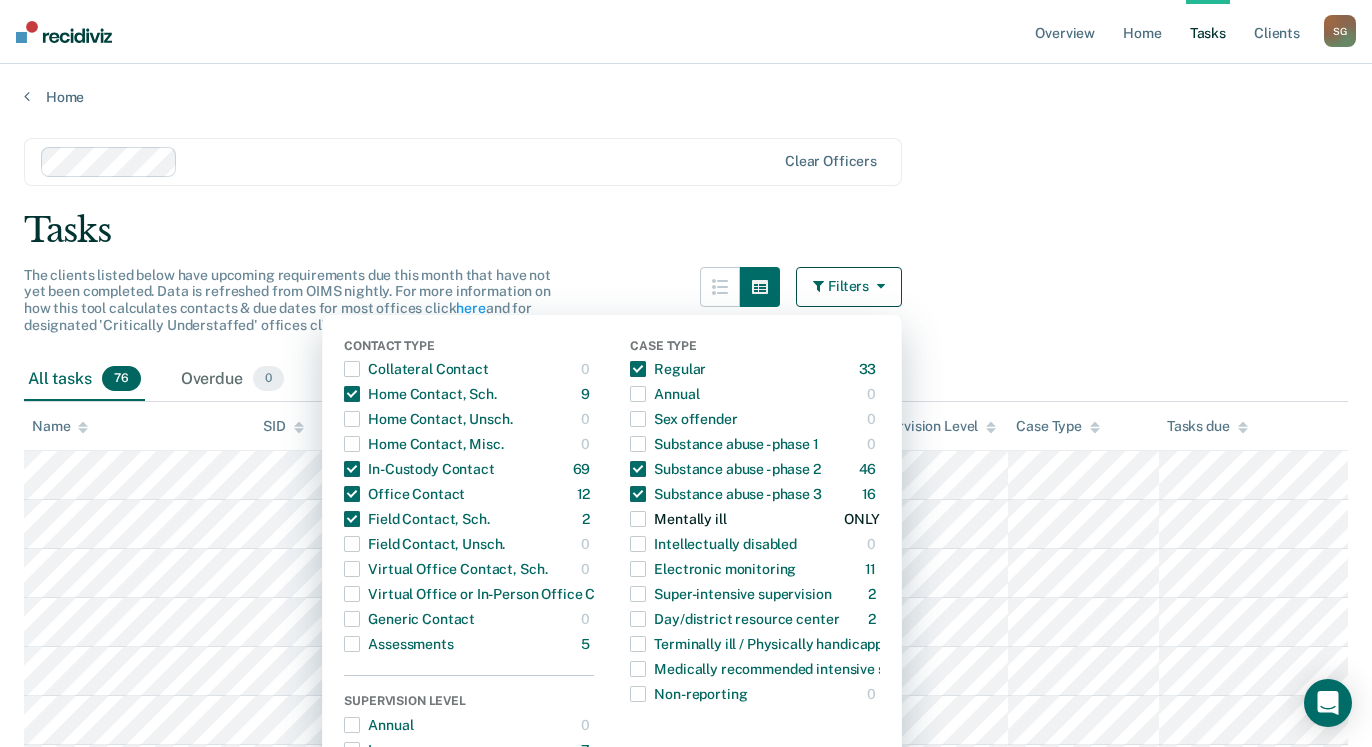 click at bounding box center [638, 519] 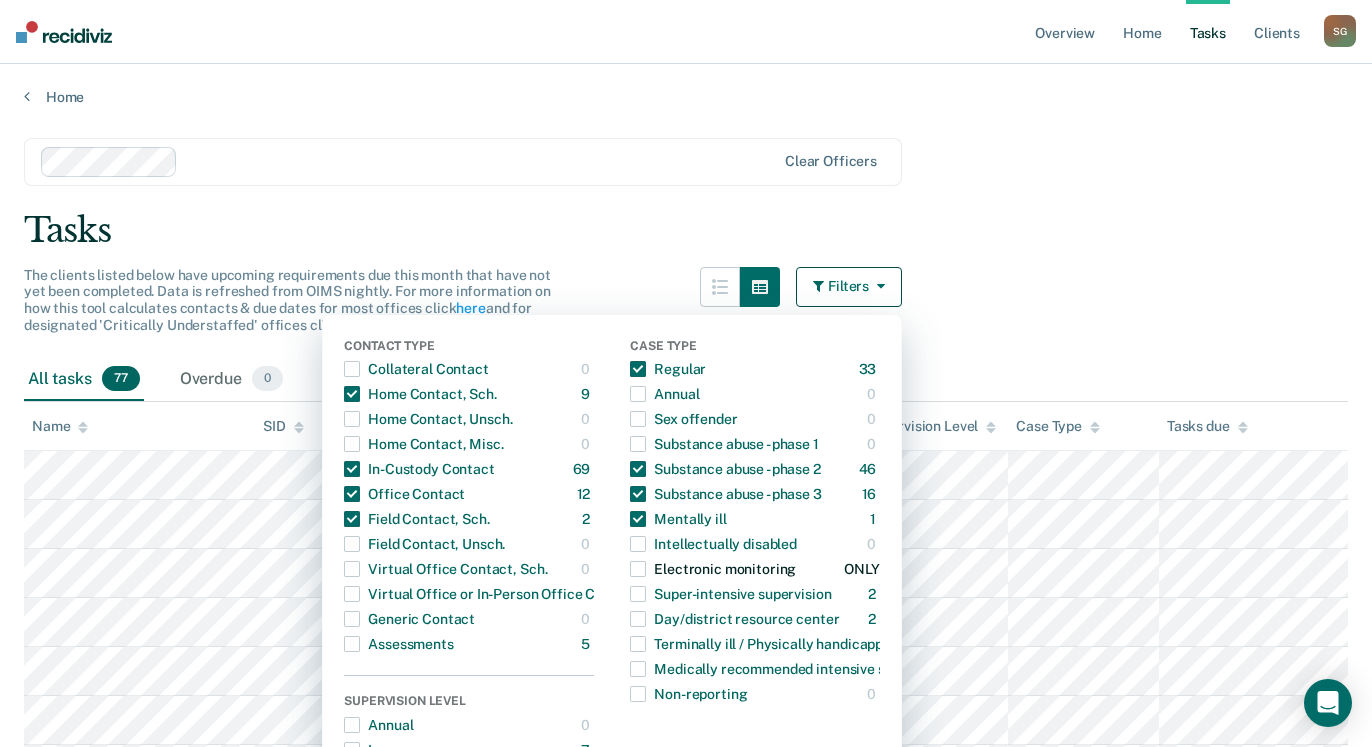 click at bounding box center (638, 569) 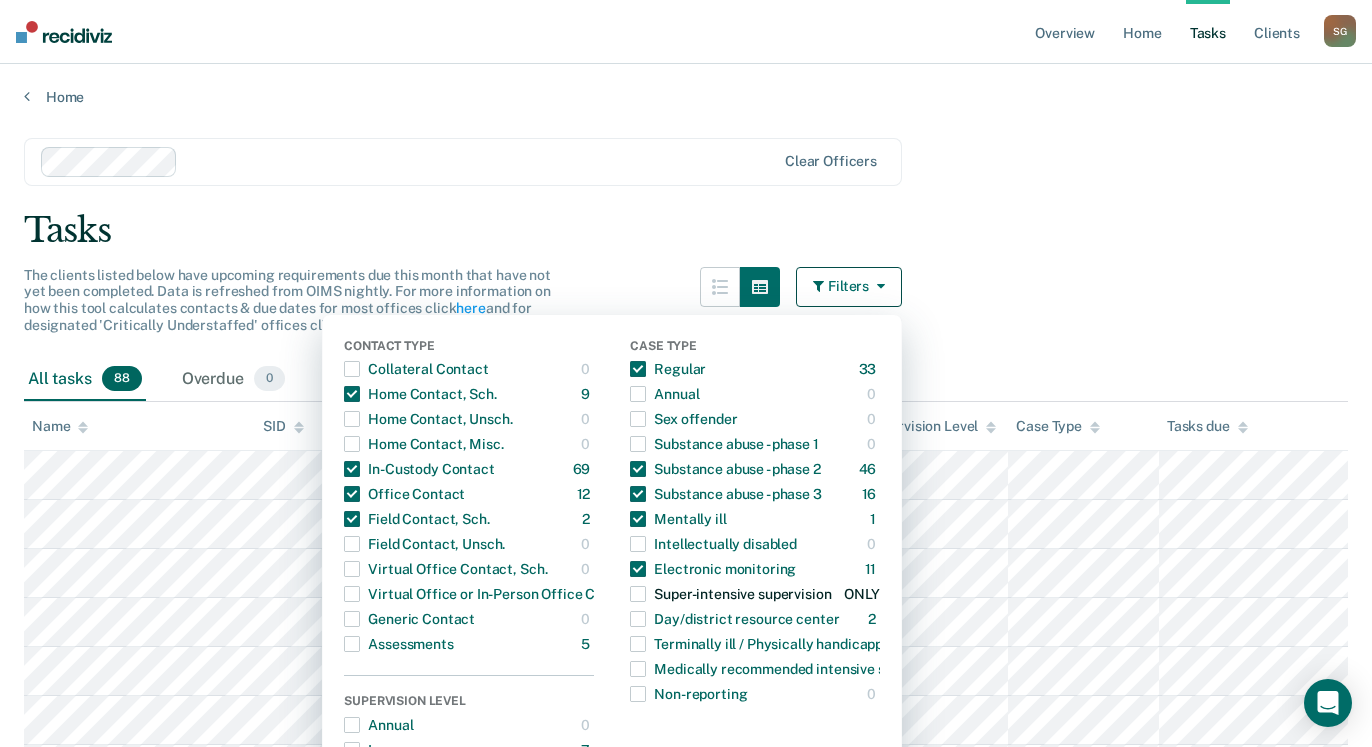 click at bounding box center (638, 594) 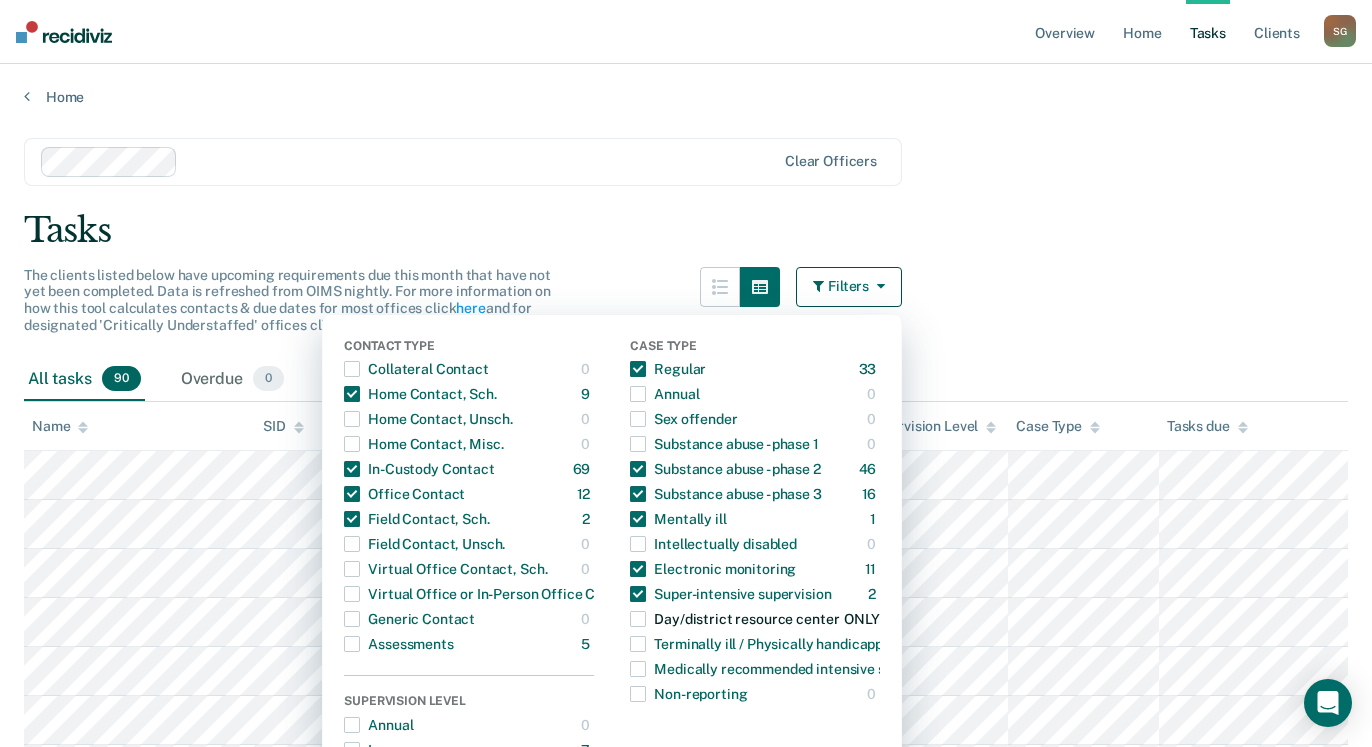 click at bounding box center [638, 619] 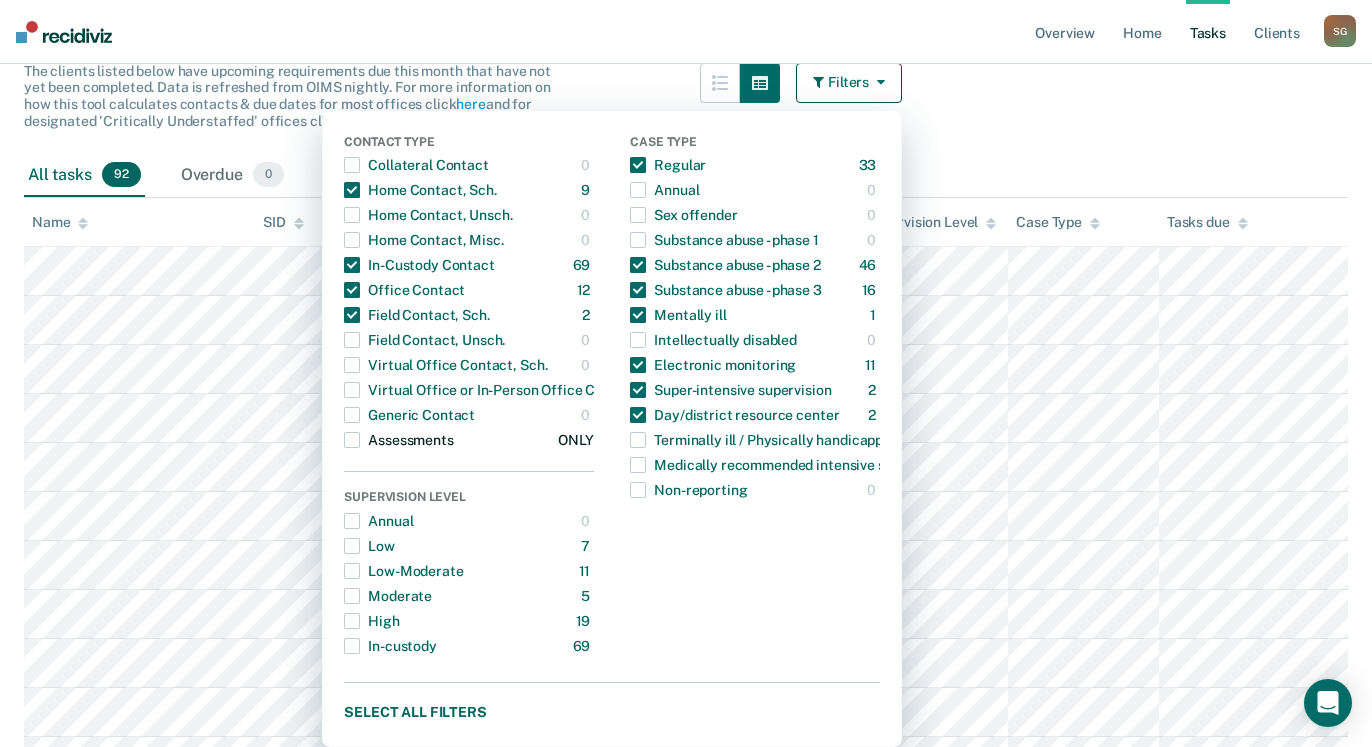 scroll, scrollTop: 0, scrollLeft: 0, axis: both 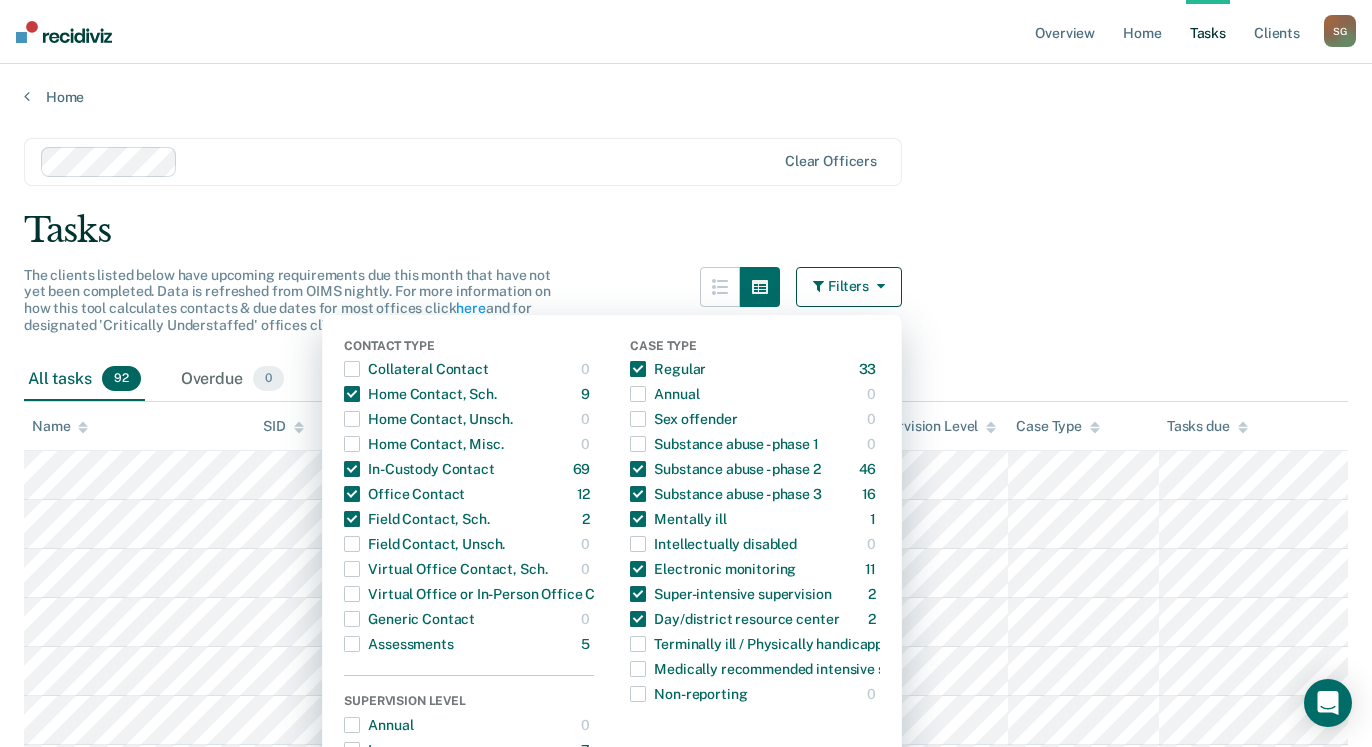 click on "Clear   officers Tasks The clients listed below have upcoming requirements due this month
that have not yet been completed. Data is refreshed from OIMS nightly.
For more information on how this tool calculates contacts & due dates
for most offices click  here
and for designated 'Critically Understaffed' offices click
here .  Filters Contact Type Collateral Contact 0 ONLY Home Contact, Sch. 9 ONLY Home Contact, Unsch. 0 ONLY Home Contact, Misc. 0 ONLY In-Custody Contact 69 ONLY Office Contact 12 ONLY Field Contact, Sch. 2 ONLY Field Contact, Unsch. 0 ONLY Virtual Office Contact, Sch. 0 ONLY Virtual Office or In-Person Office Contact 14 ONLY Generic Contact 0 ONLY Assessments 5 ONLY Supervision Level Annual 0 ONLY Low 7 ONLY Low-Moderate 11 ONLY Moderate 5 ONLY High 19 ONLY In-custody 69 ONLY Case Type Regular 33 ONLY Annual 0 ONLY Sex offender 0 ONLY Substance abuse - phase 1 0 ONLY Substance abuse - phase 2 46 ONLY Substance abuse - phase 3 16 ONLY 1 ONLY 0" at bounding box center (686, 2569) 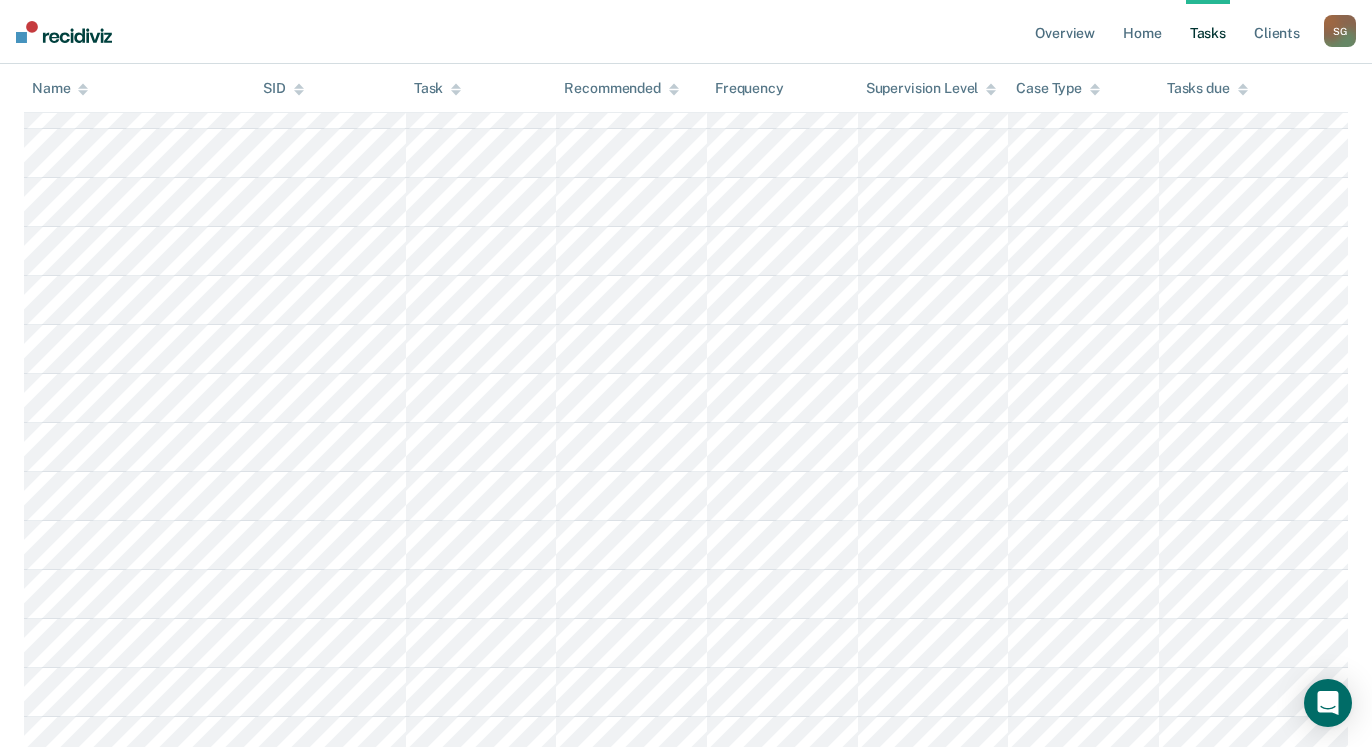 scroll, scrollTop: 0, scrollLeft: 0, axis: both 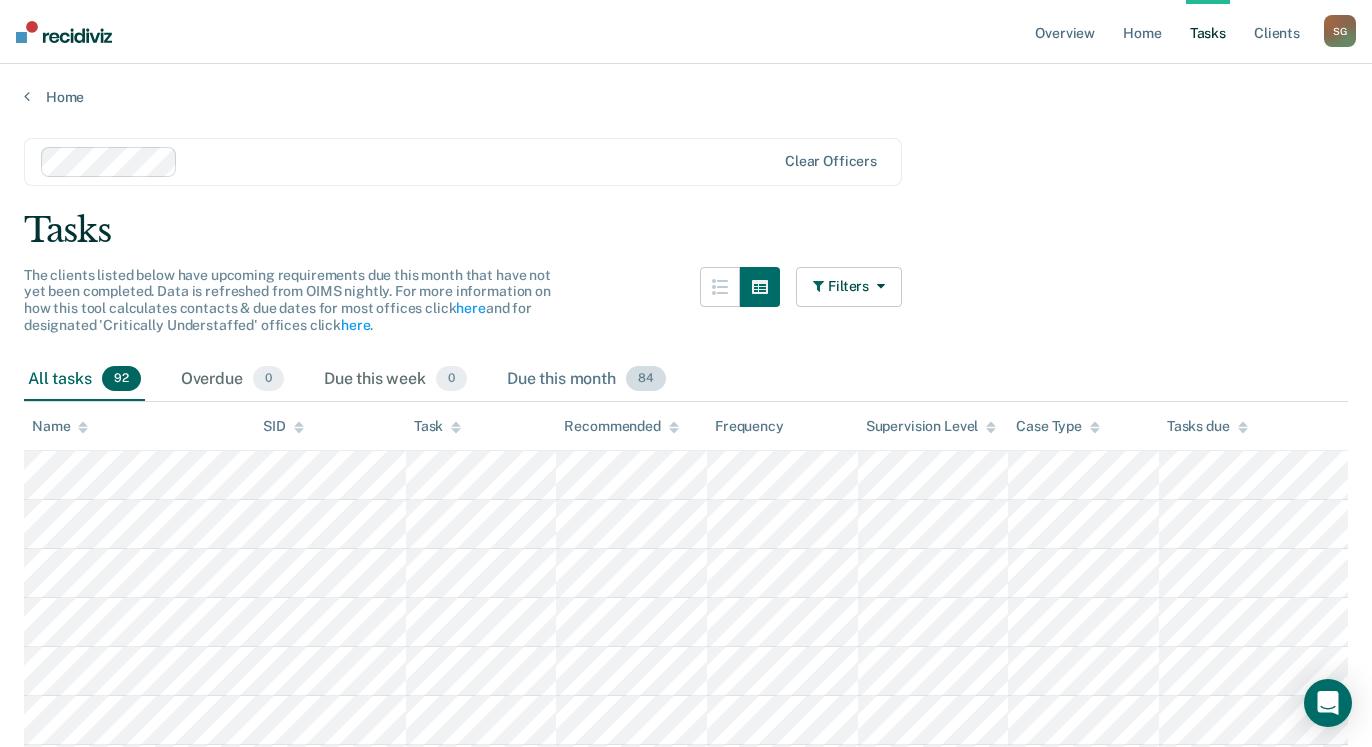 click on "Due this month 84" at bounding box center [586, 380] 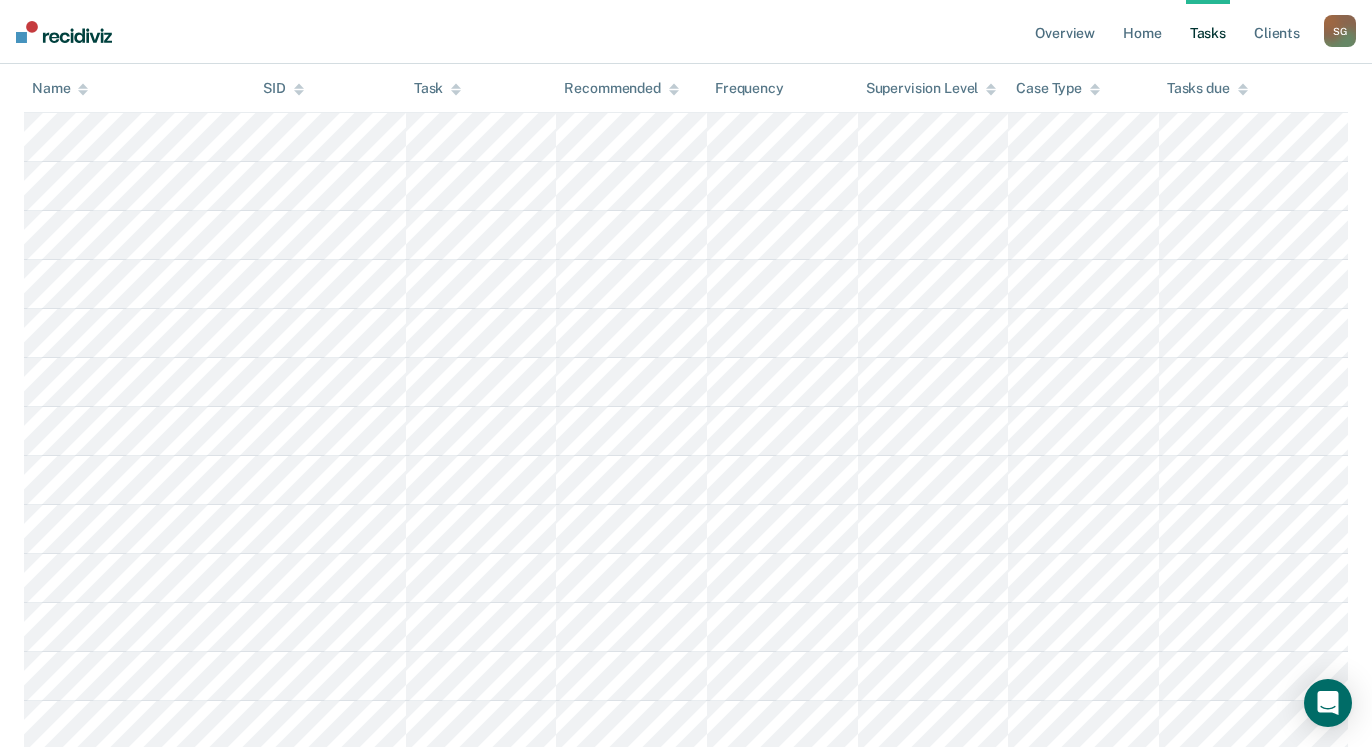 scroll, scrollTop: 0, scrollLeft: 0, axis: both 